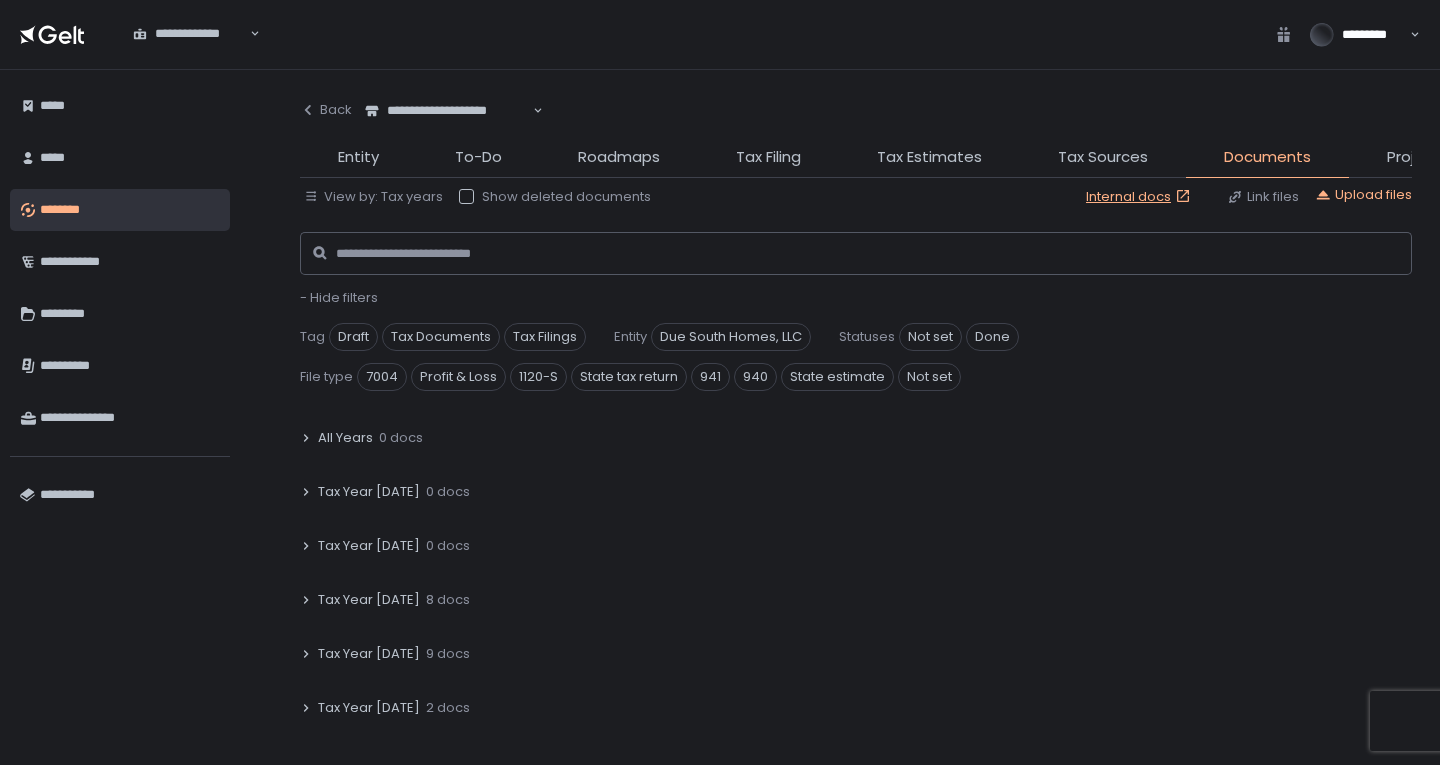 scroll, scrollTop: 0, scrollLeft: 0, axis: both 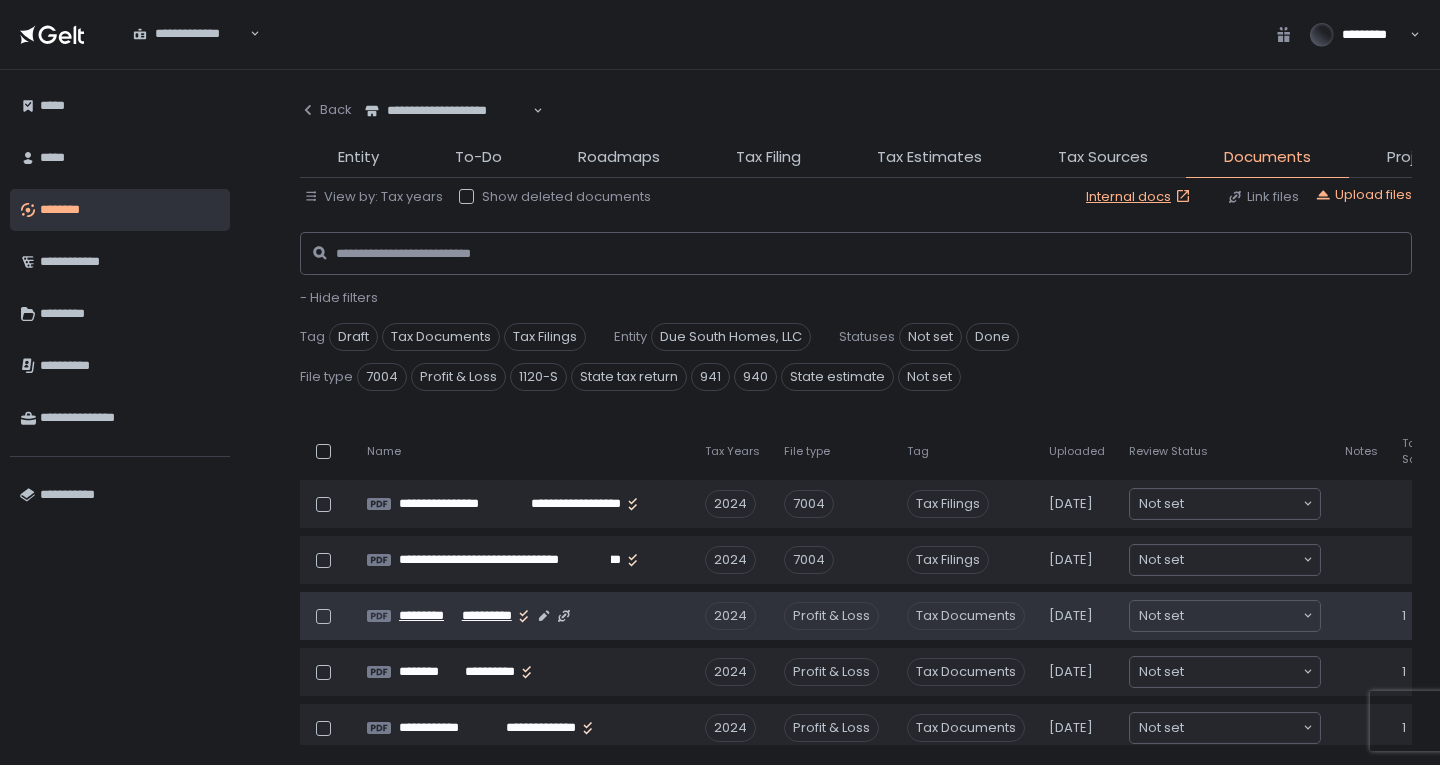 click on "**********" at bounding box center (485, 616) 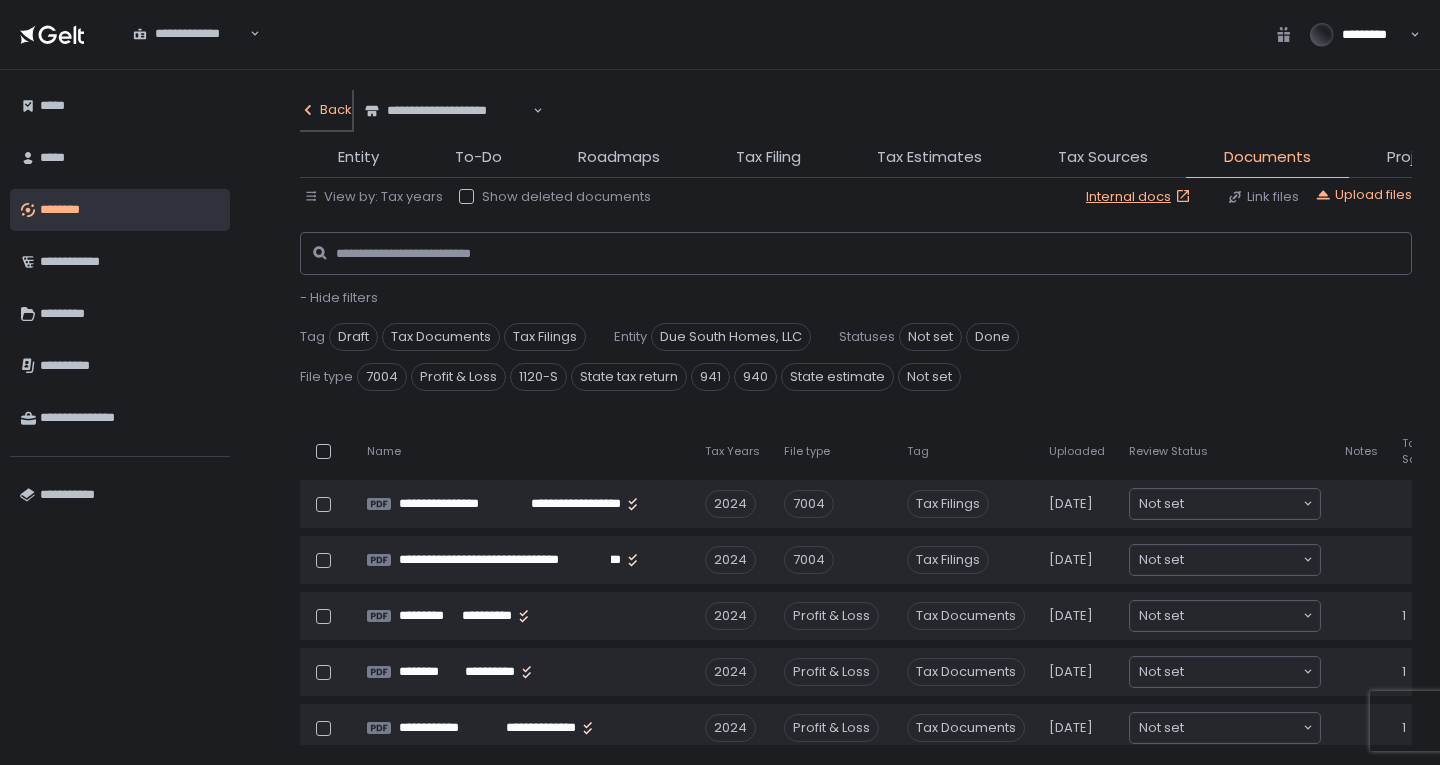 click on "Back" 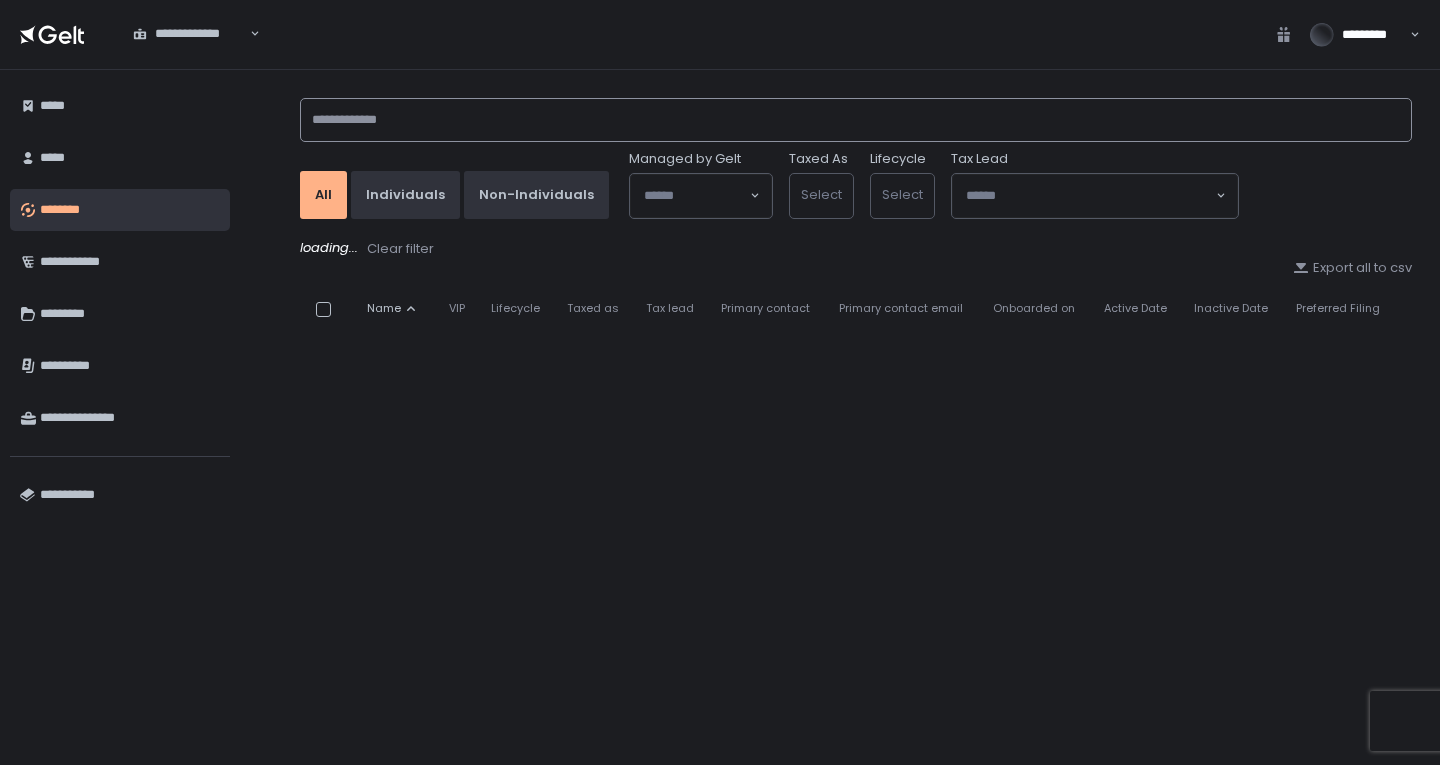 click 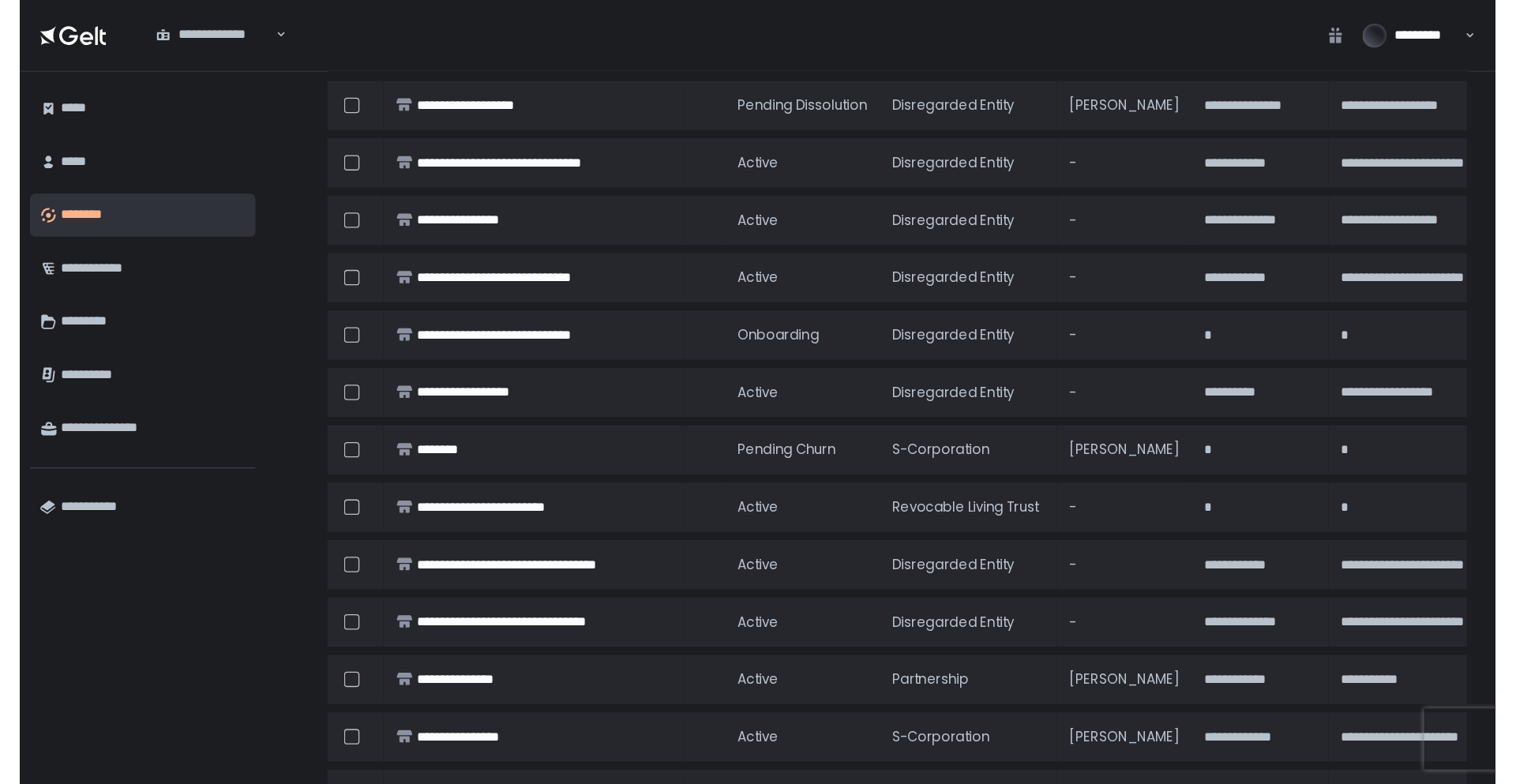 scroll, scrollTop: 0, scrollLeft: 0, axis: both 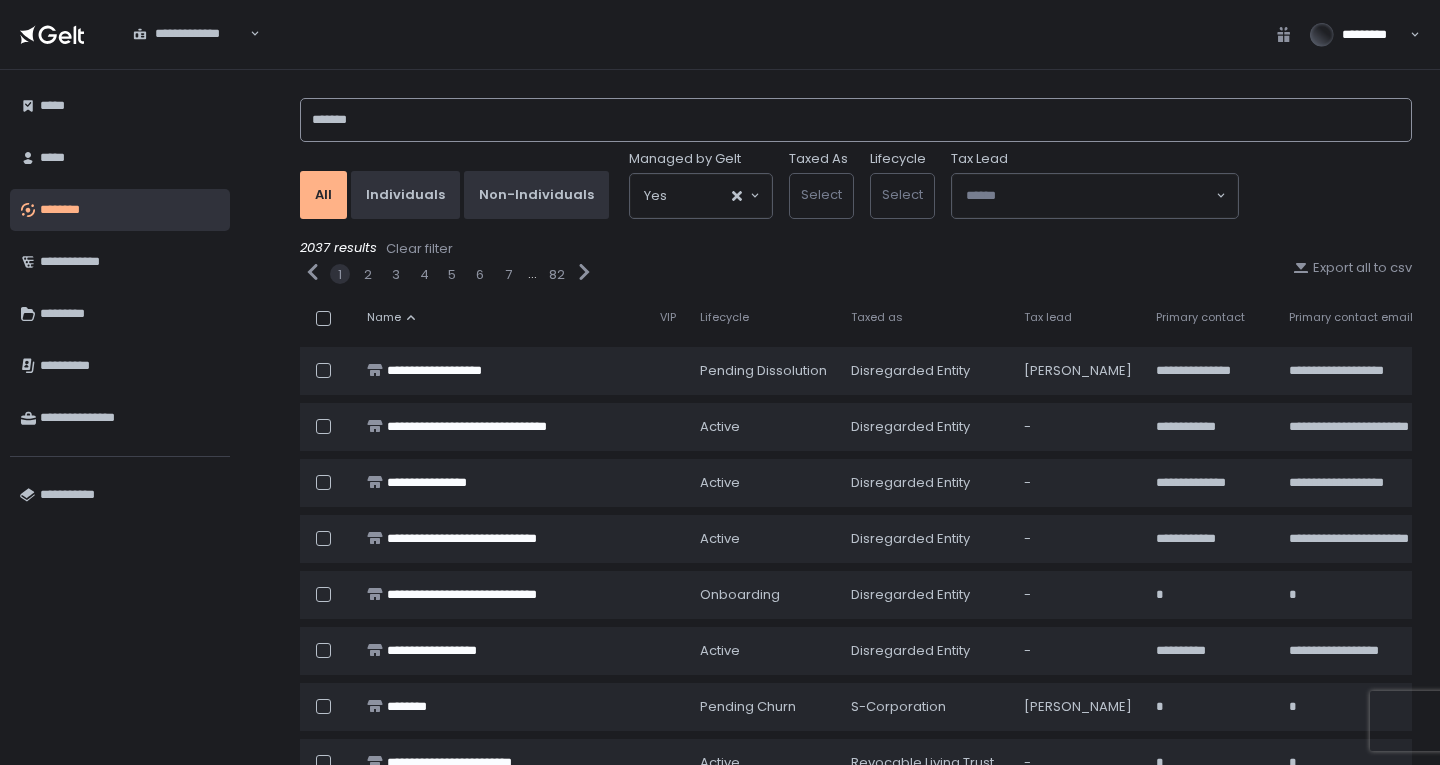click on "*******" 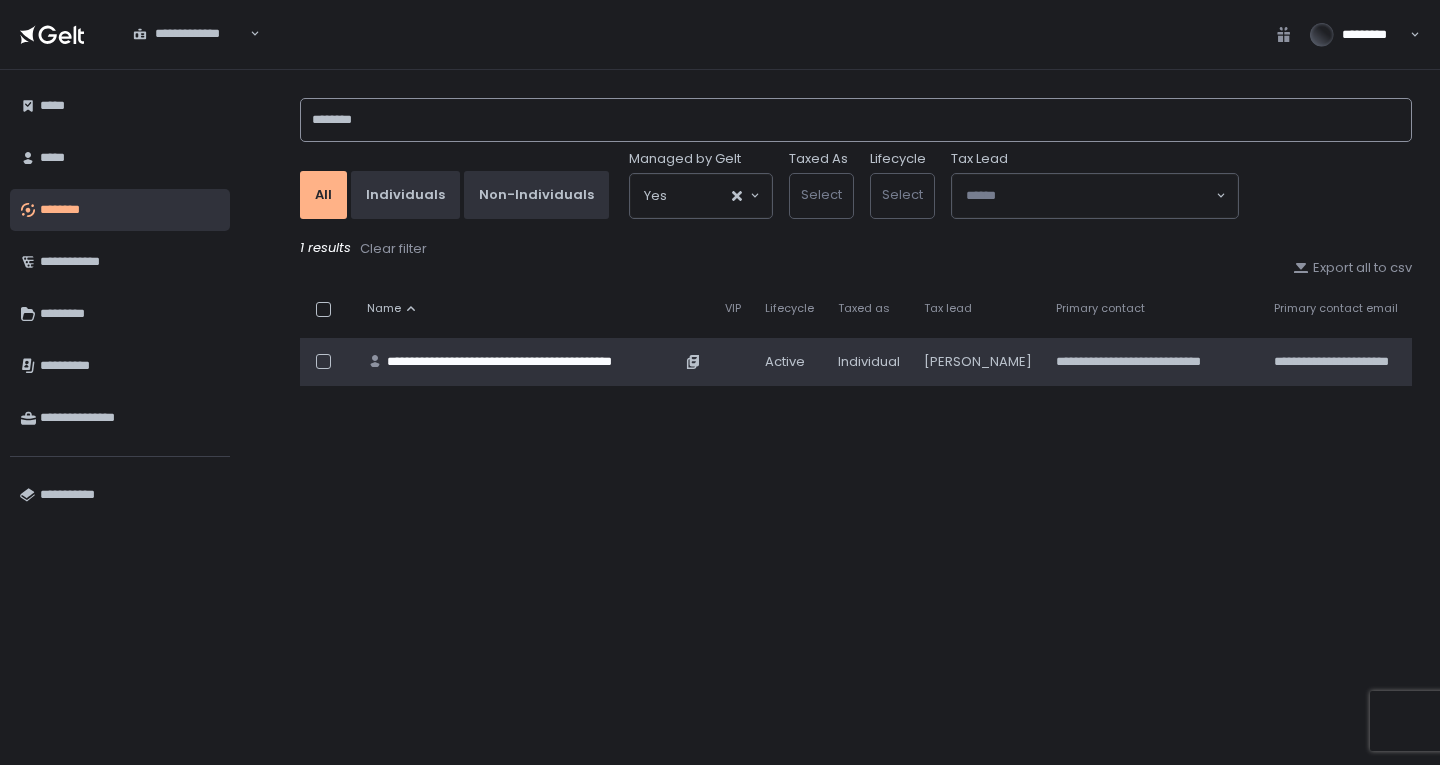 type on "*******" 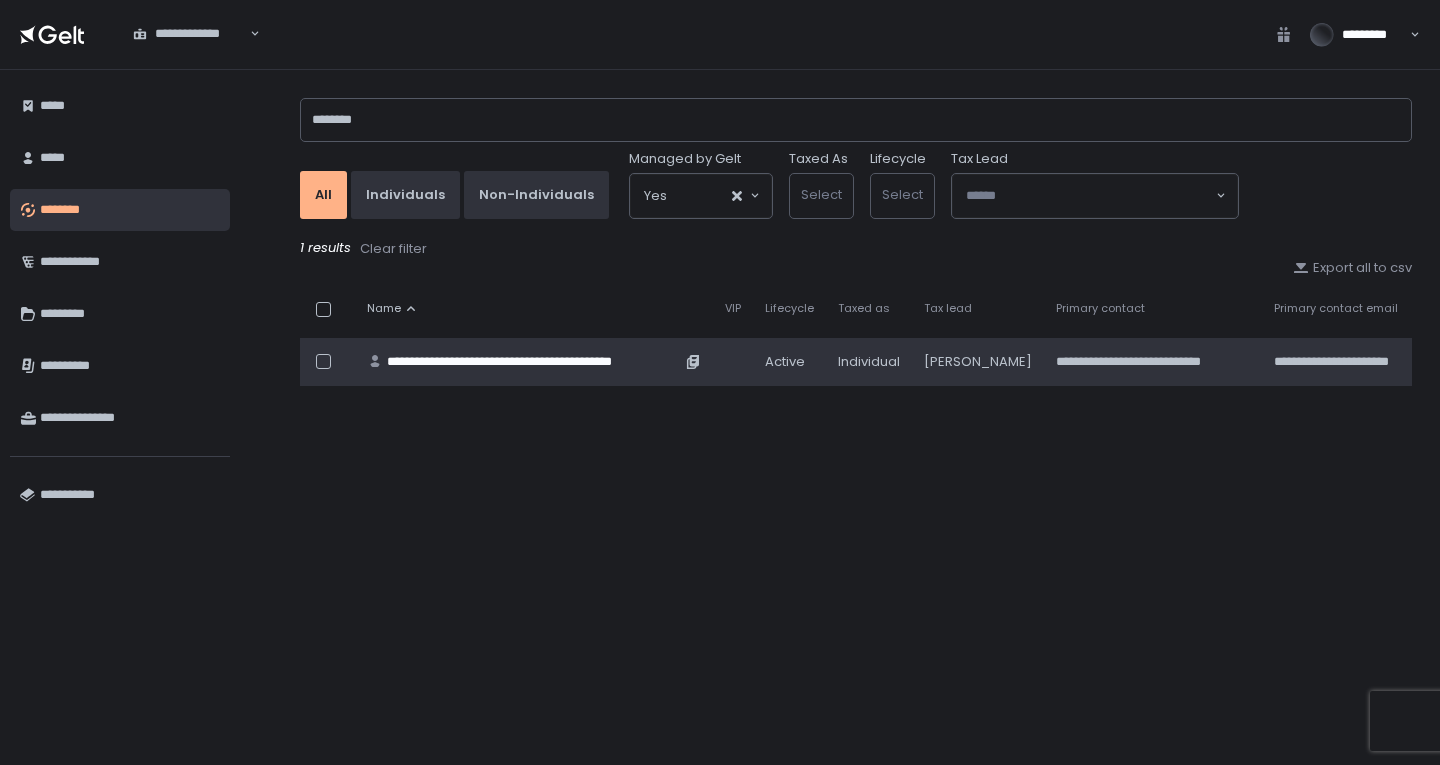click on "**********" at bounding box center (534, 362) 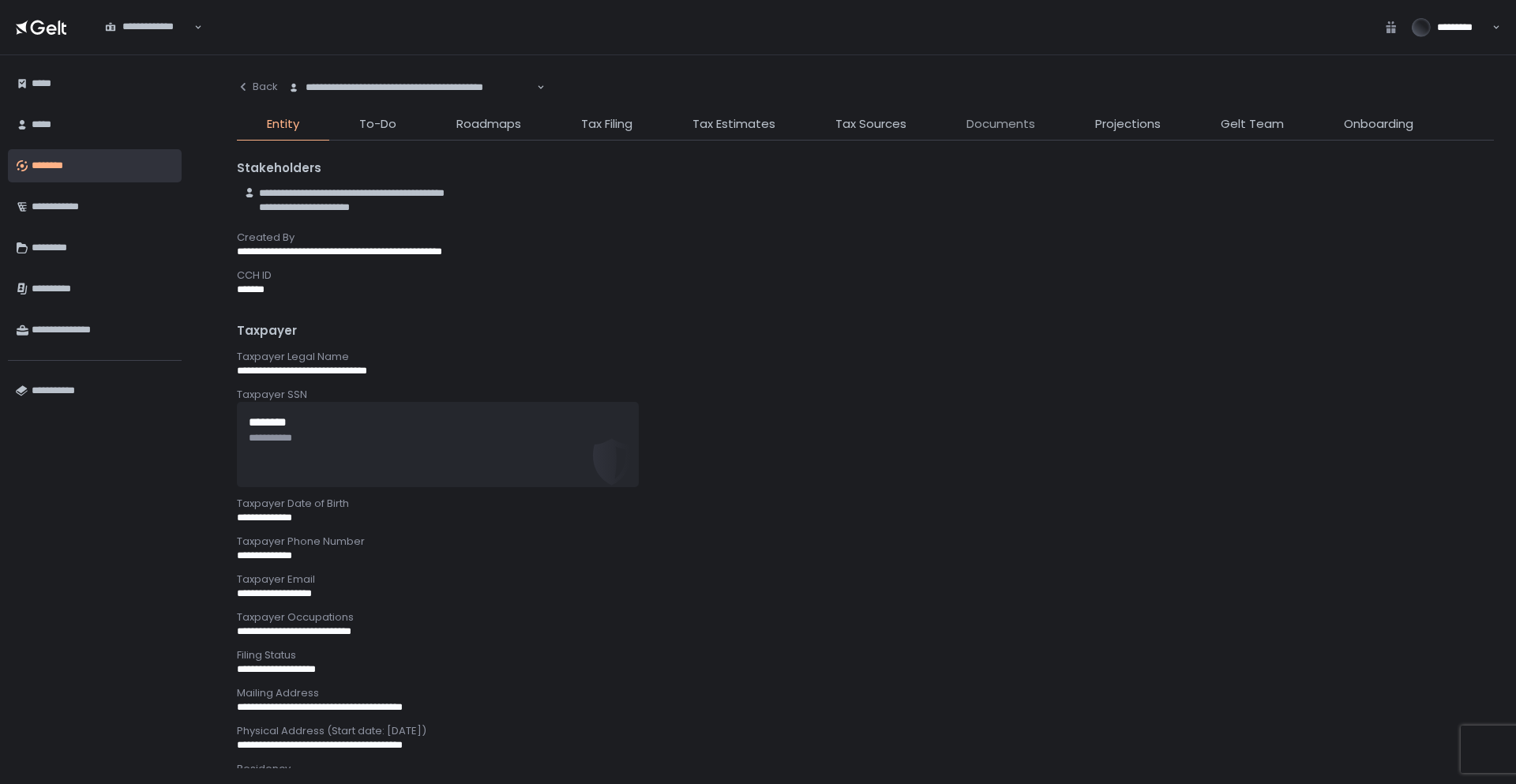 click on "Documents" at bounding box center [1000, 124] 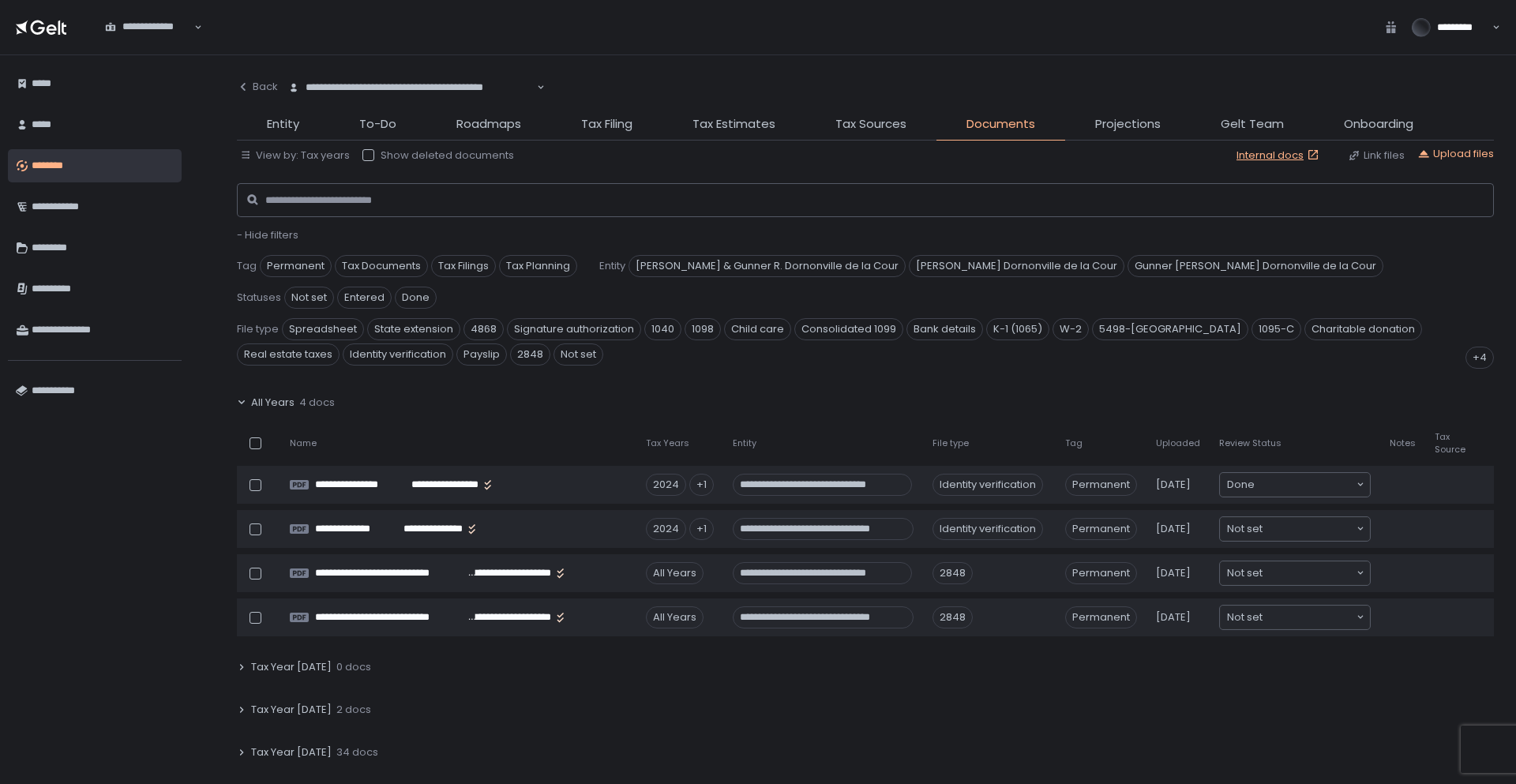 click on "Tax Filing" 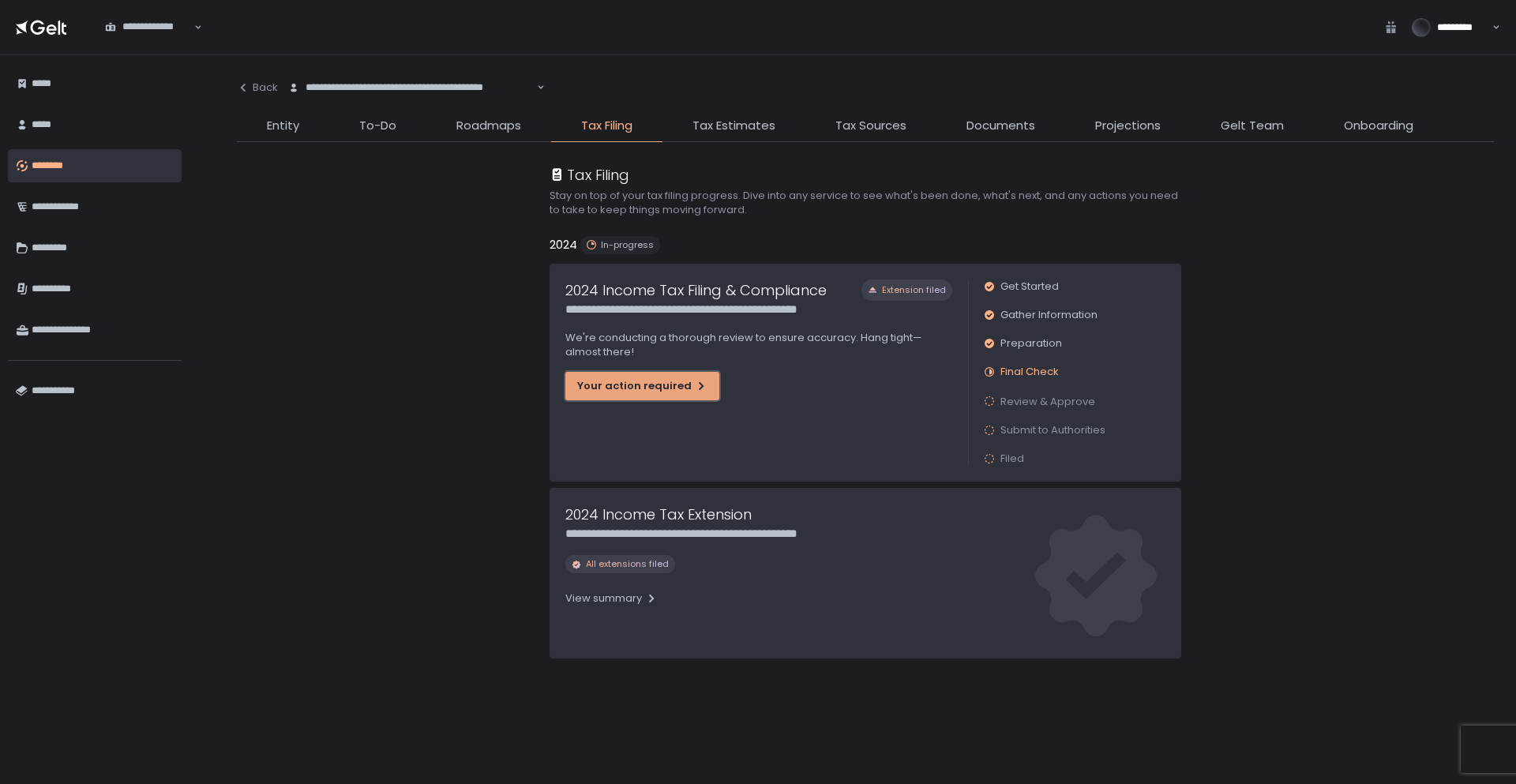 click on "Your action required" 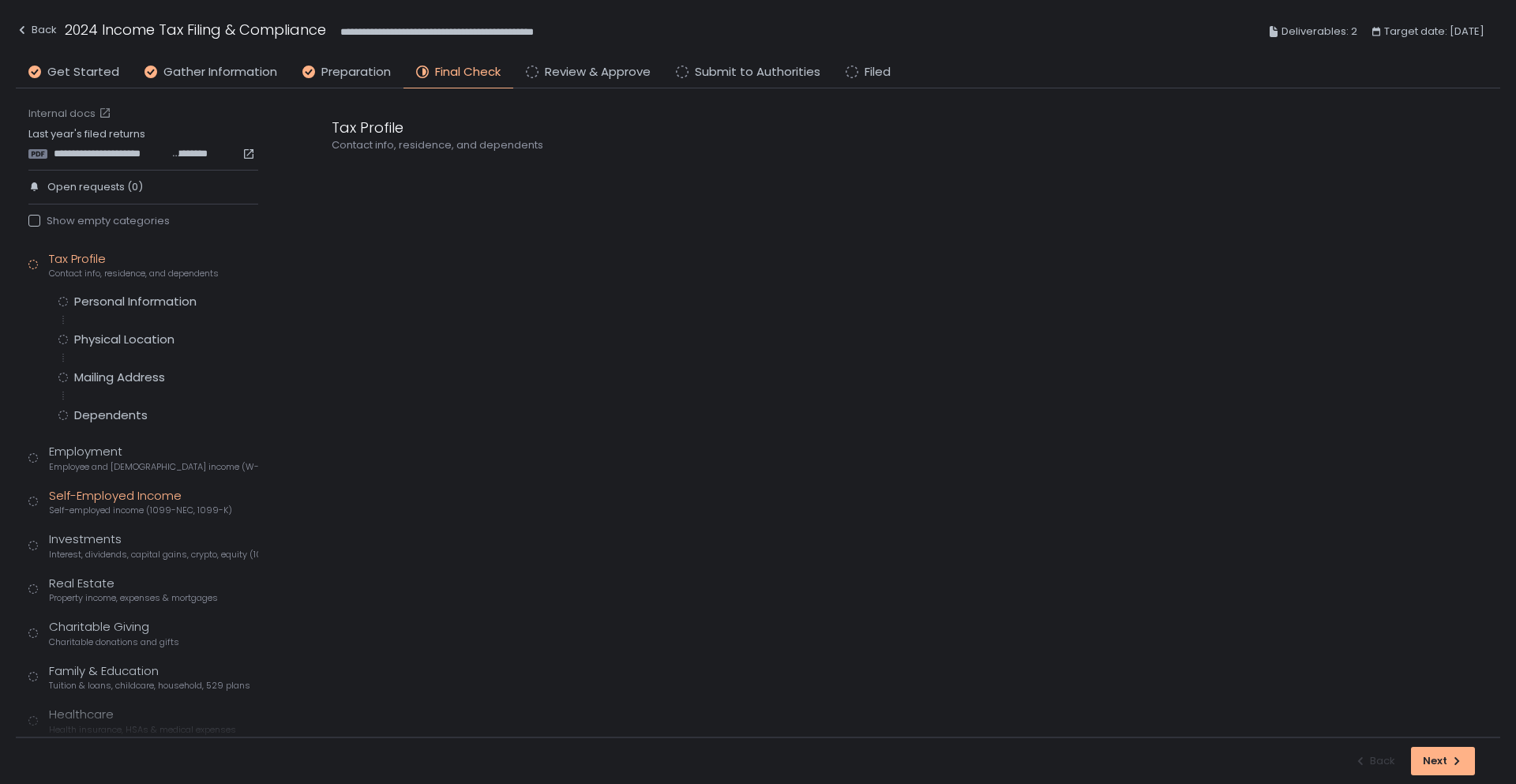 scroll, scrollTop: 0, scrollLeft: 0, axis: both 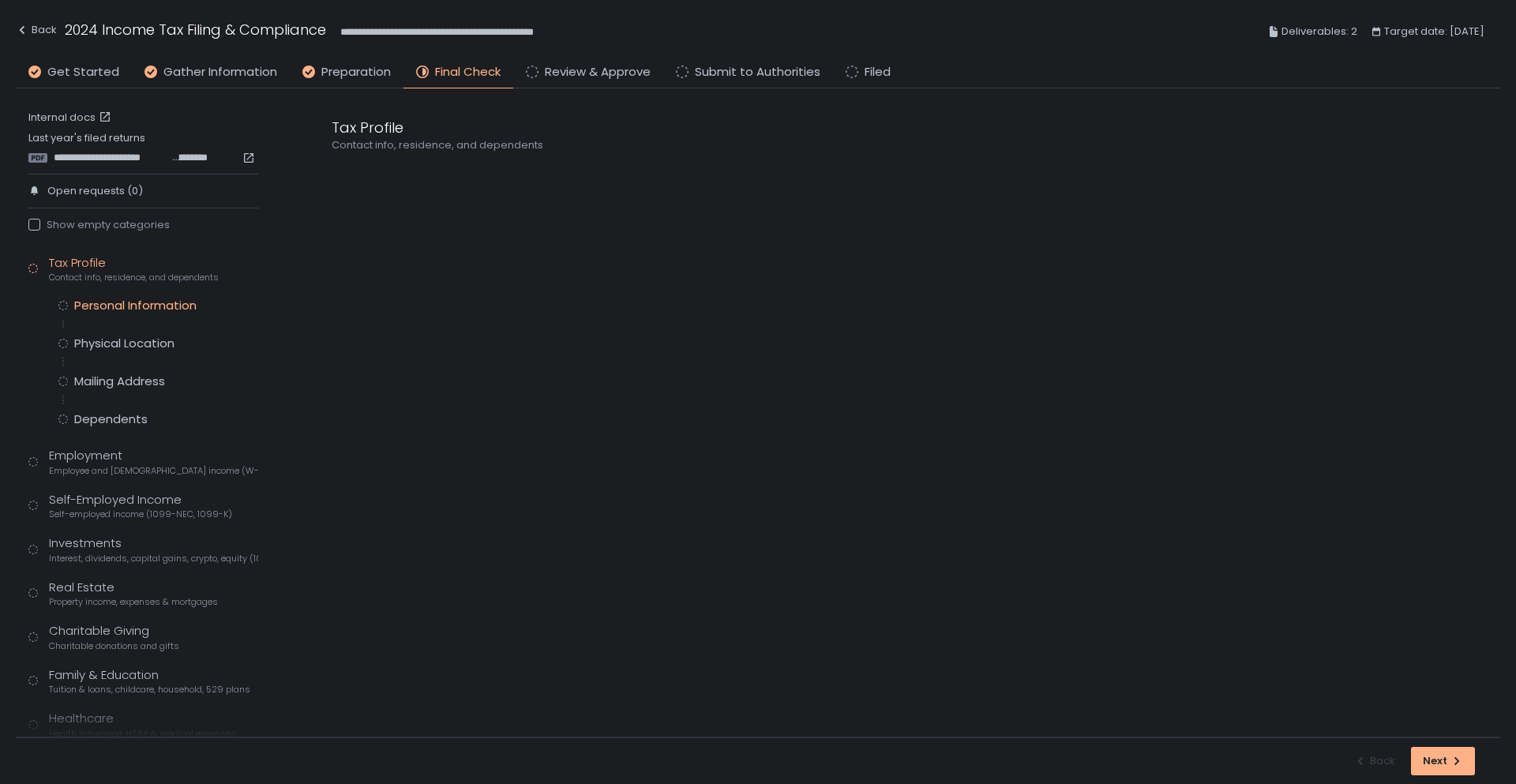click on "Personal Information" 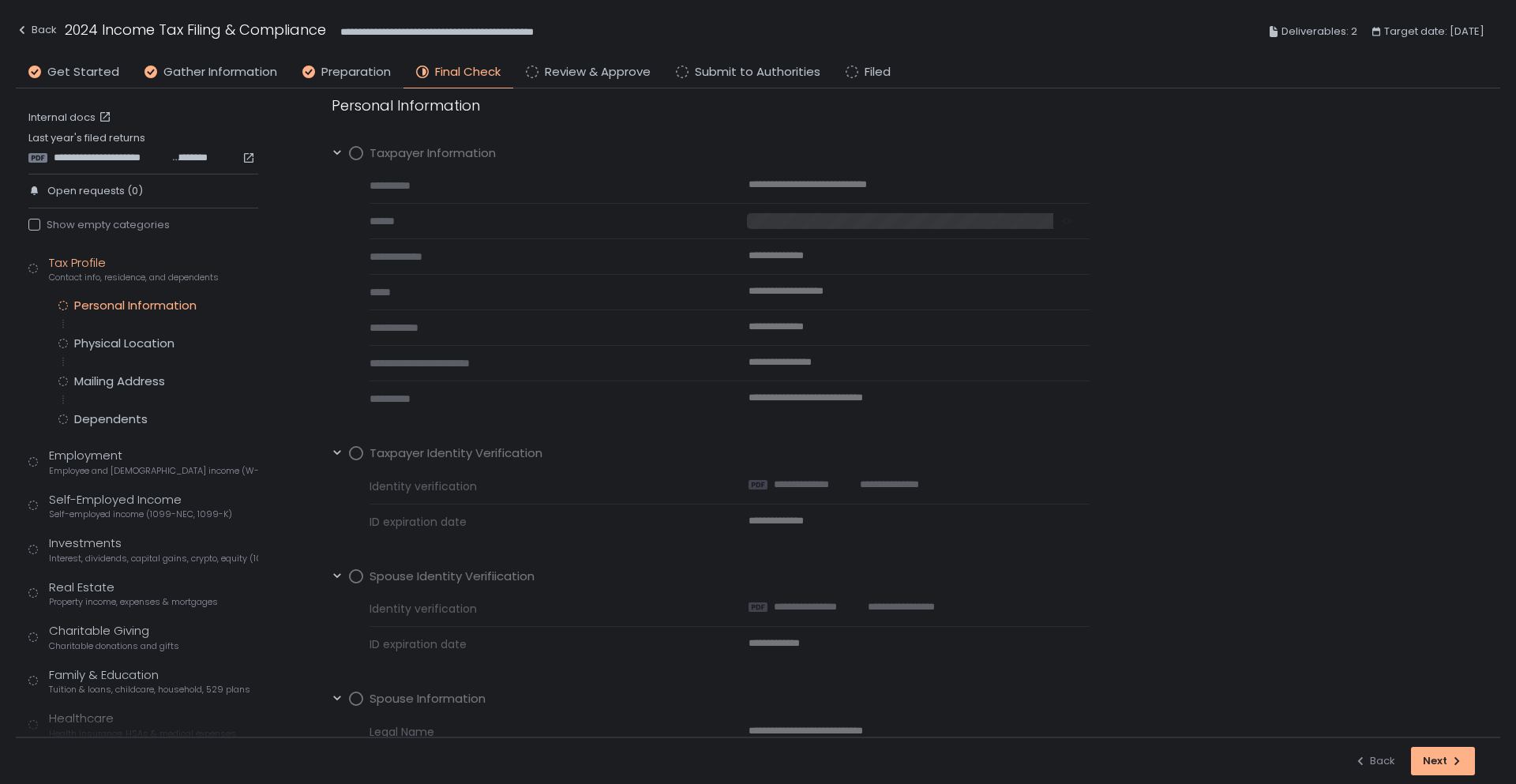 scroll, scrollTop: 0, scrollLeft: 0, axis: both 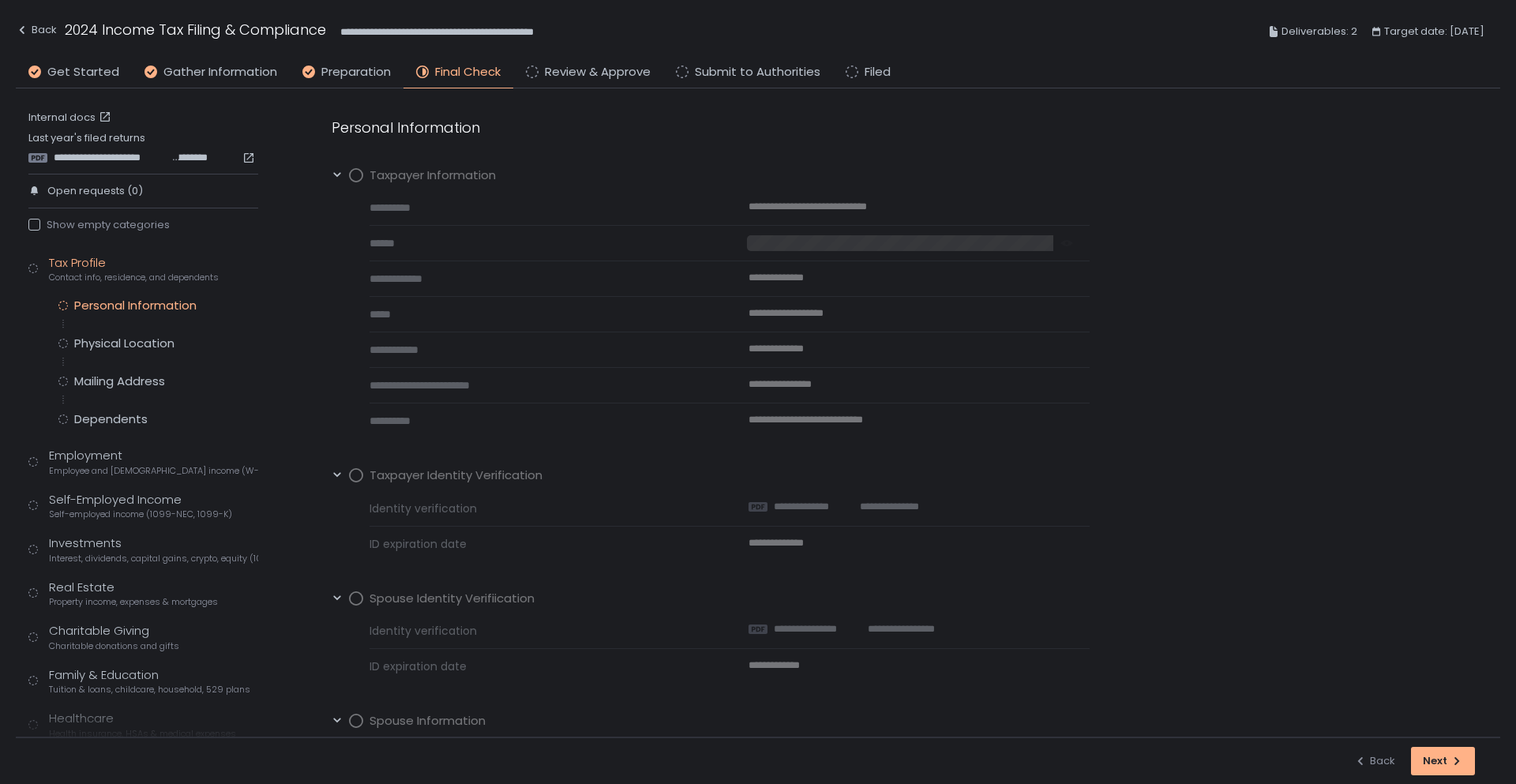click at bounding box center [900, 243] 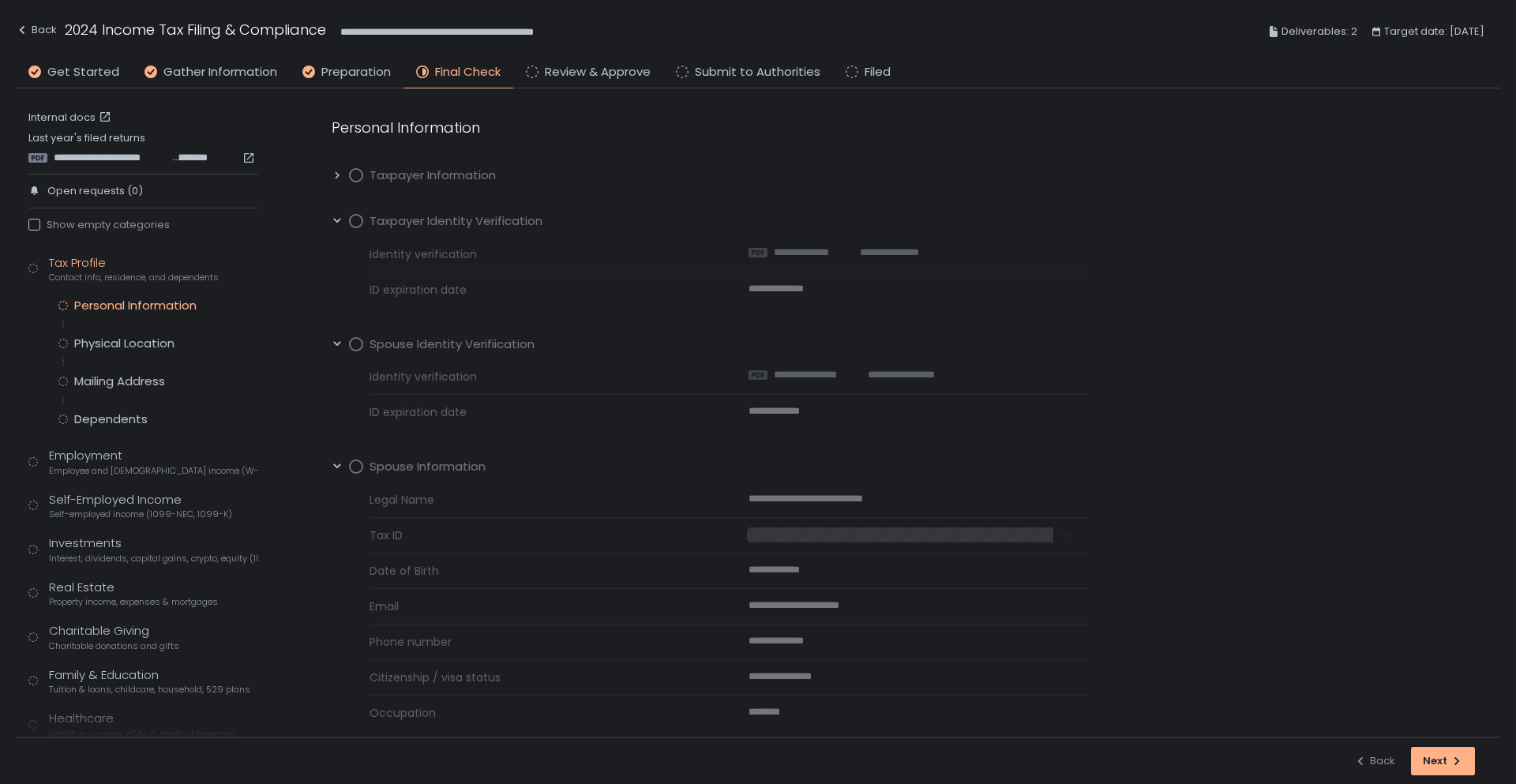 click on "Taxpayer Information" at bounding box center (433, 175) 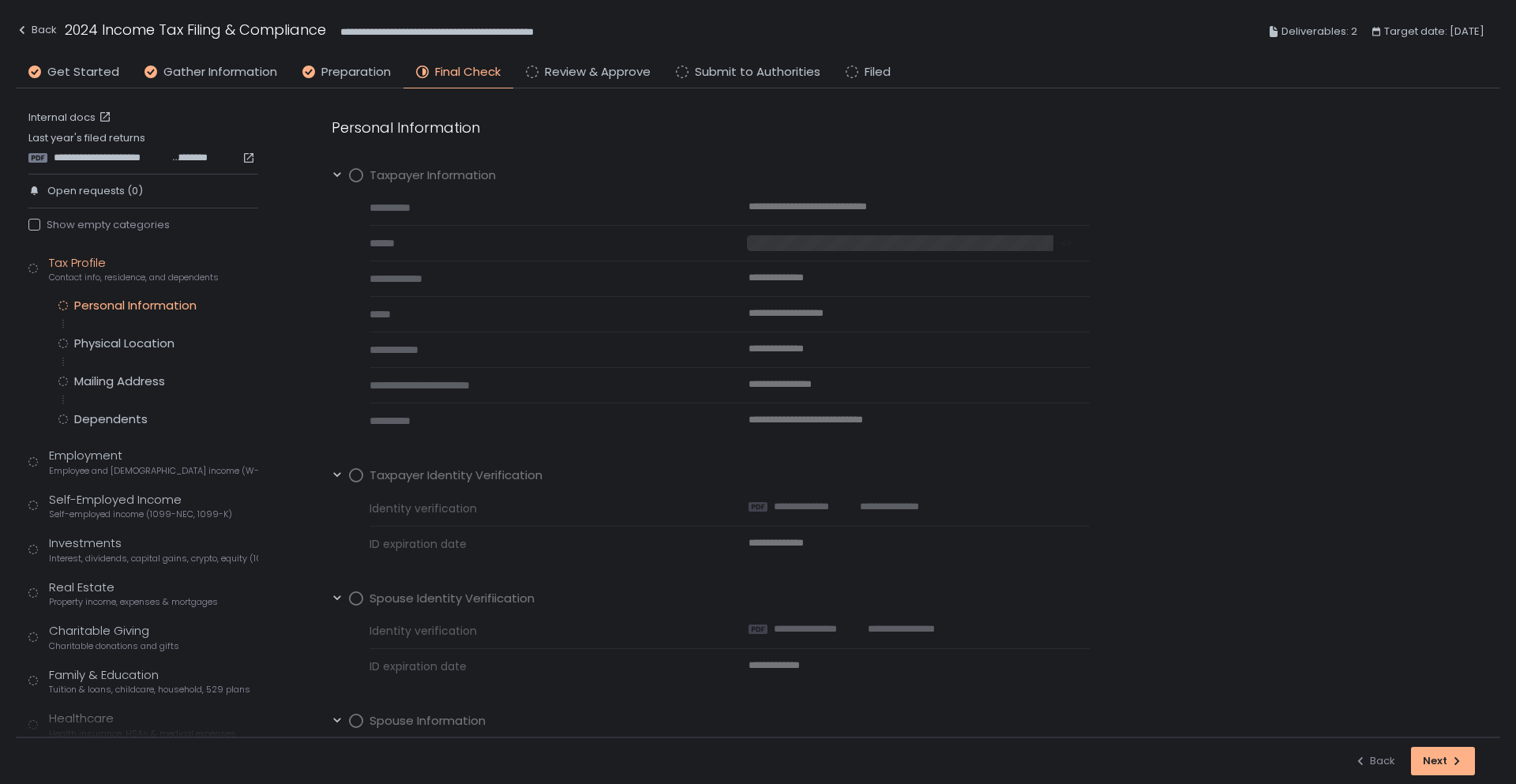 click at bounding box center (900, 243) 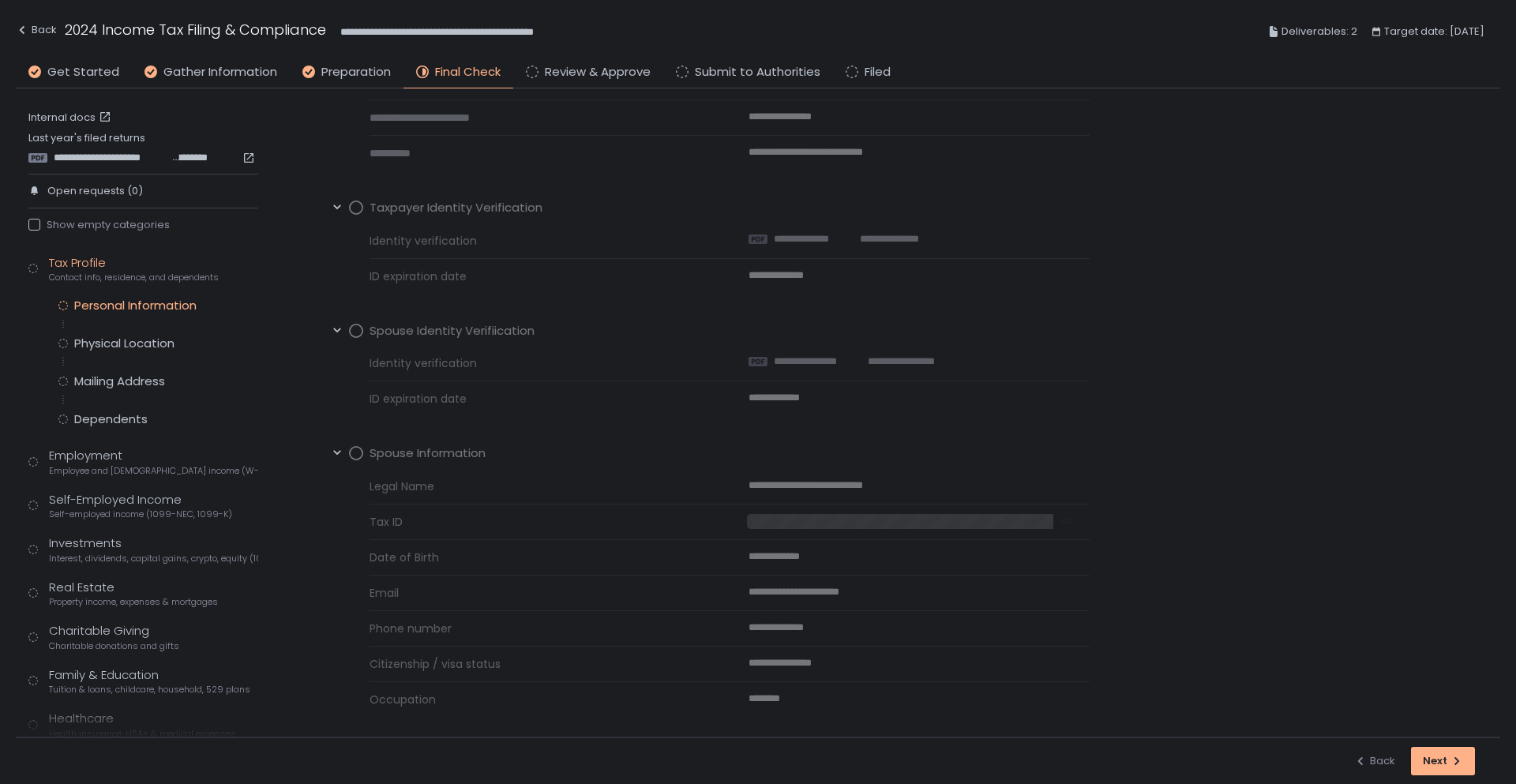 scroll, scrollTop: 276, scrollLeft: 0, axis: vertical 